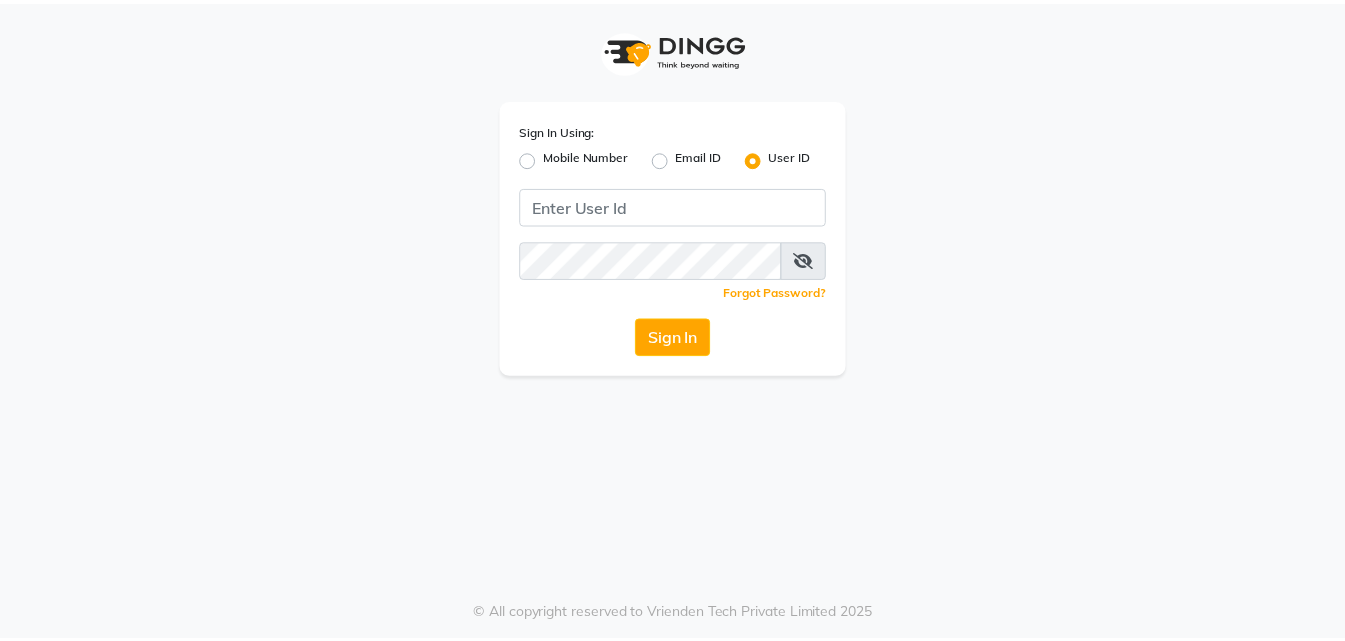 scroll, scrollTop: 0, scrollLeft: 0, axis: both 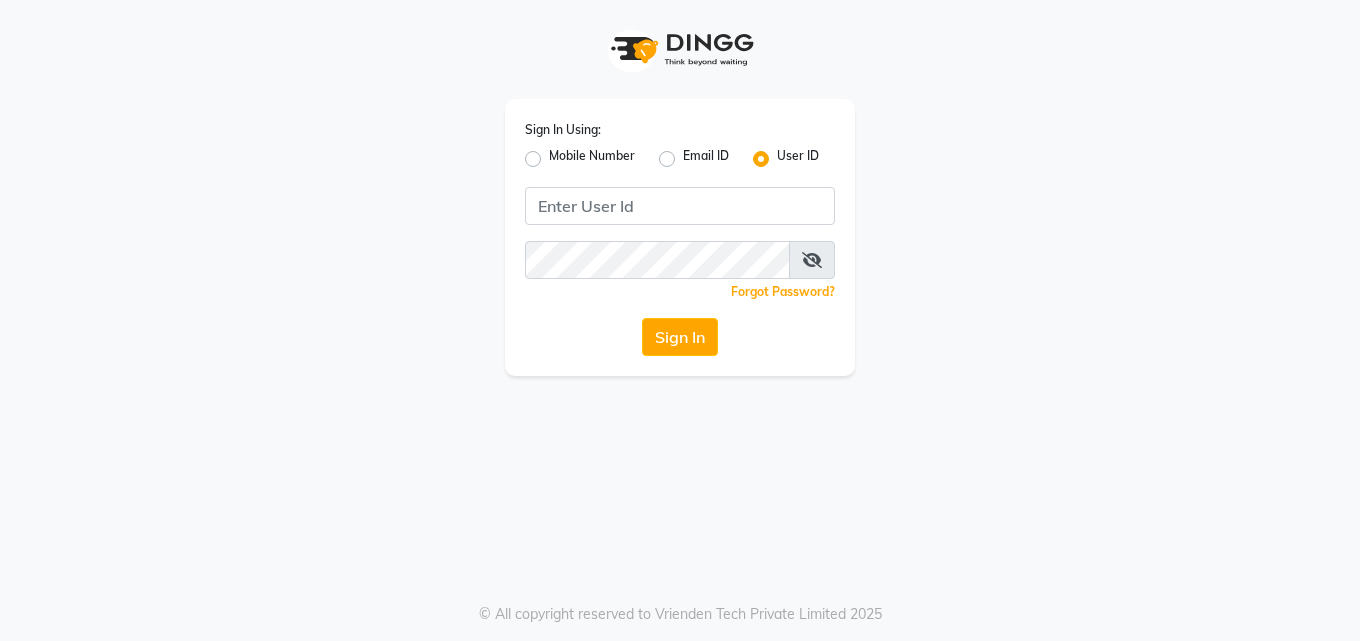 click 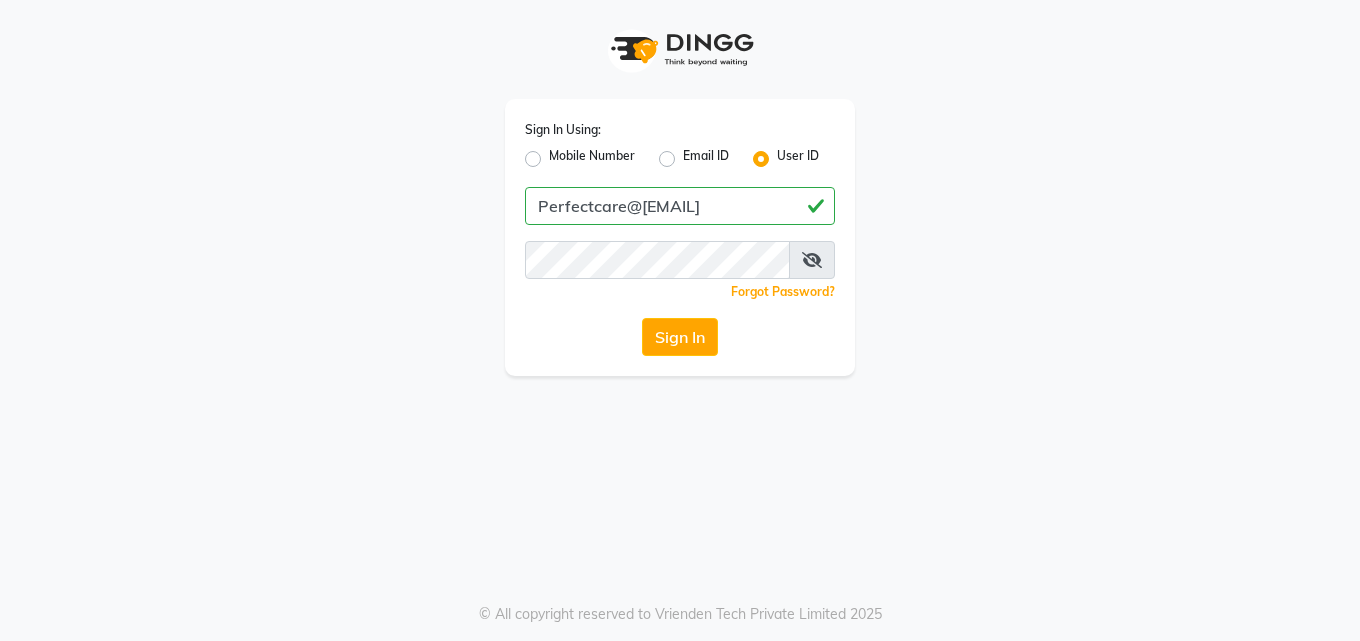 type on "Perfectcare@[EMAIL]" 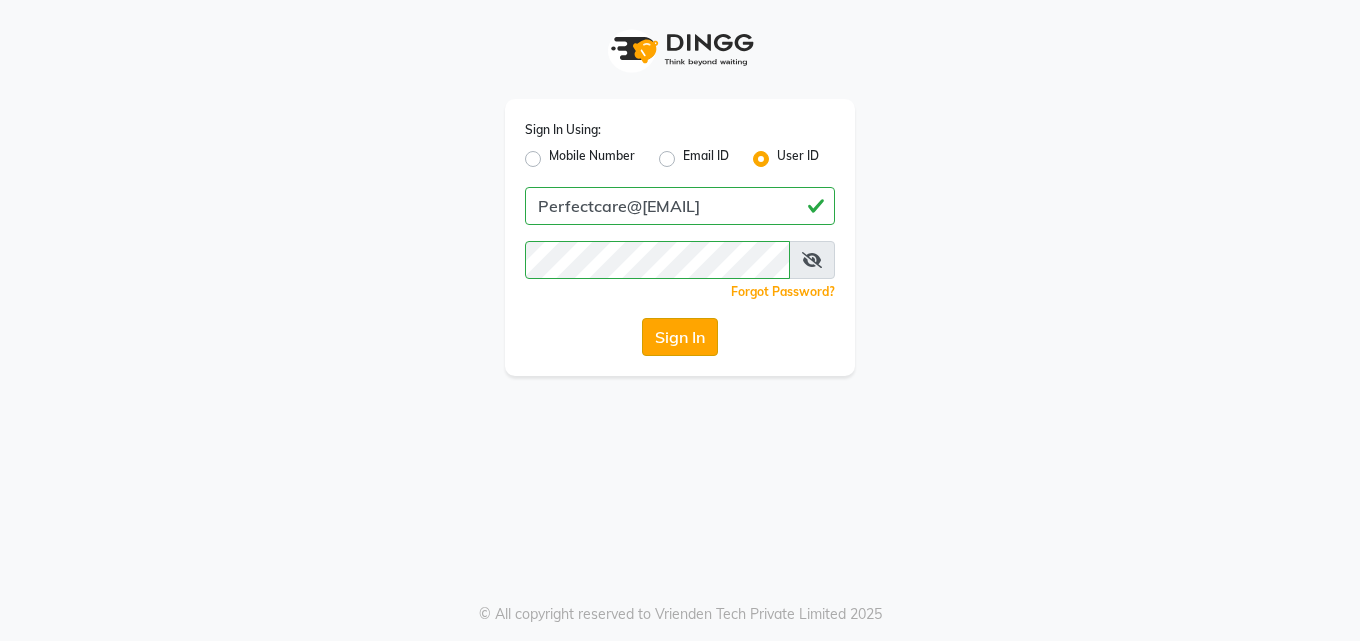 click on "Sign In" 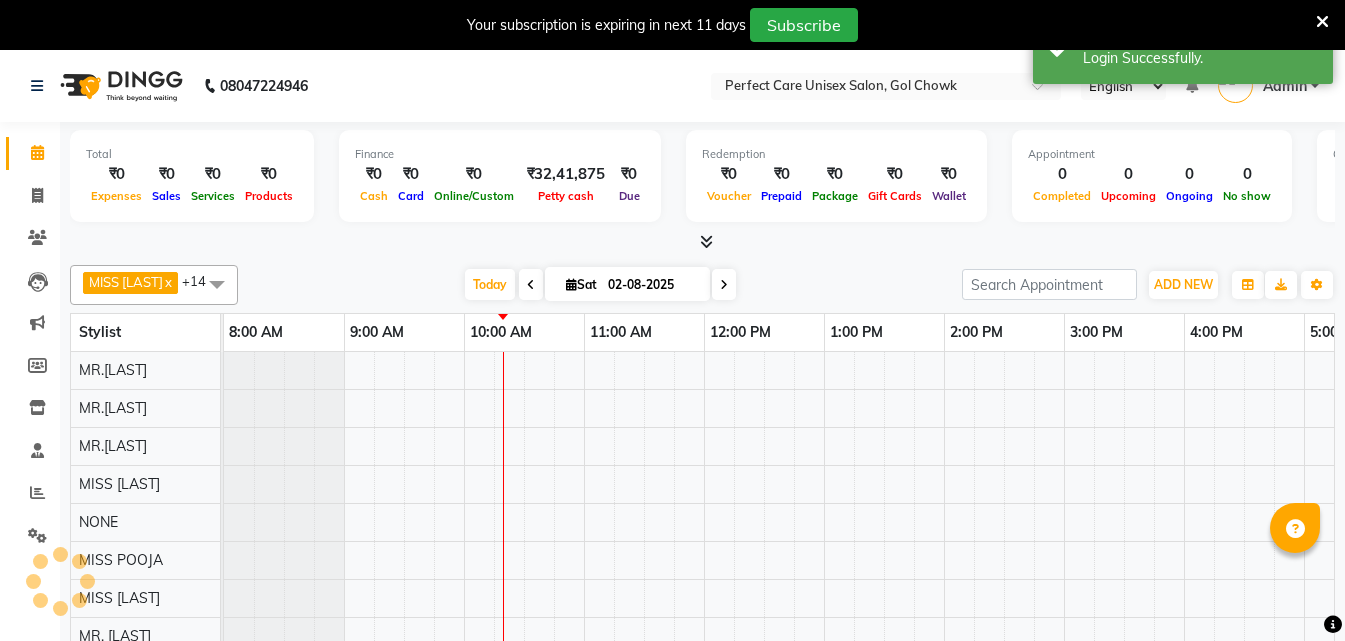 scroll, scrollTop: 0, scrollLeft: 0, axis: both 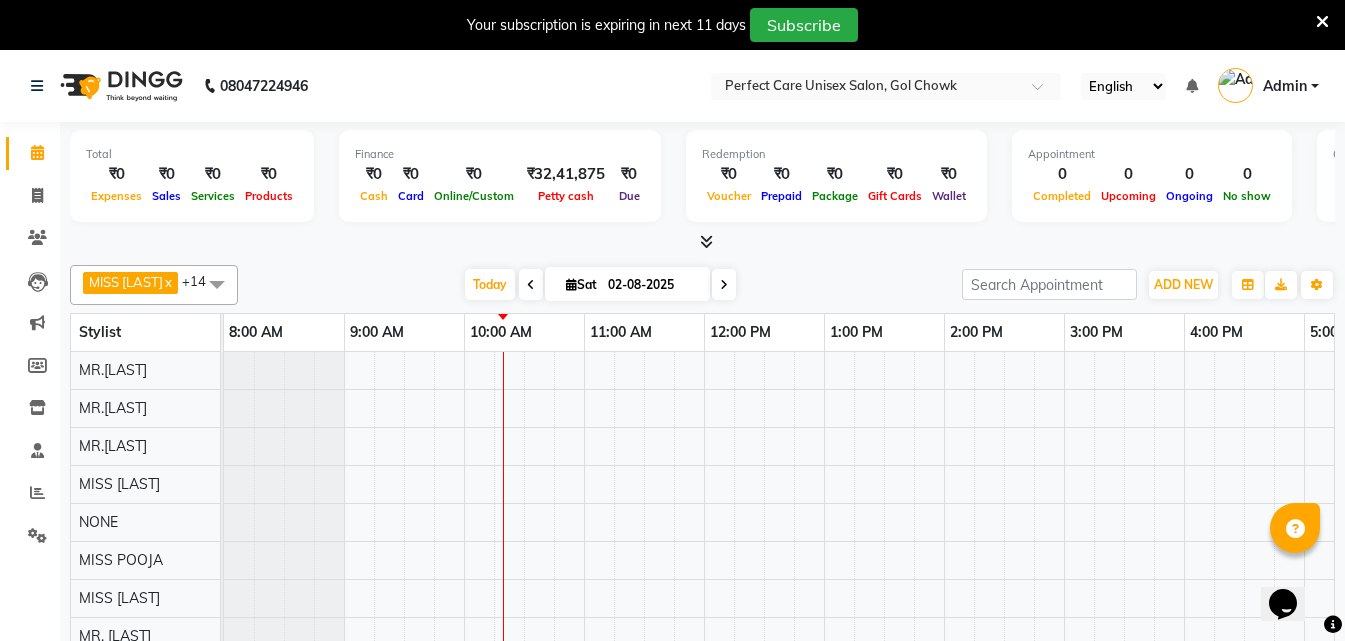 click at bounding box center (1322, 22) 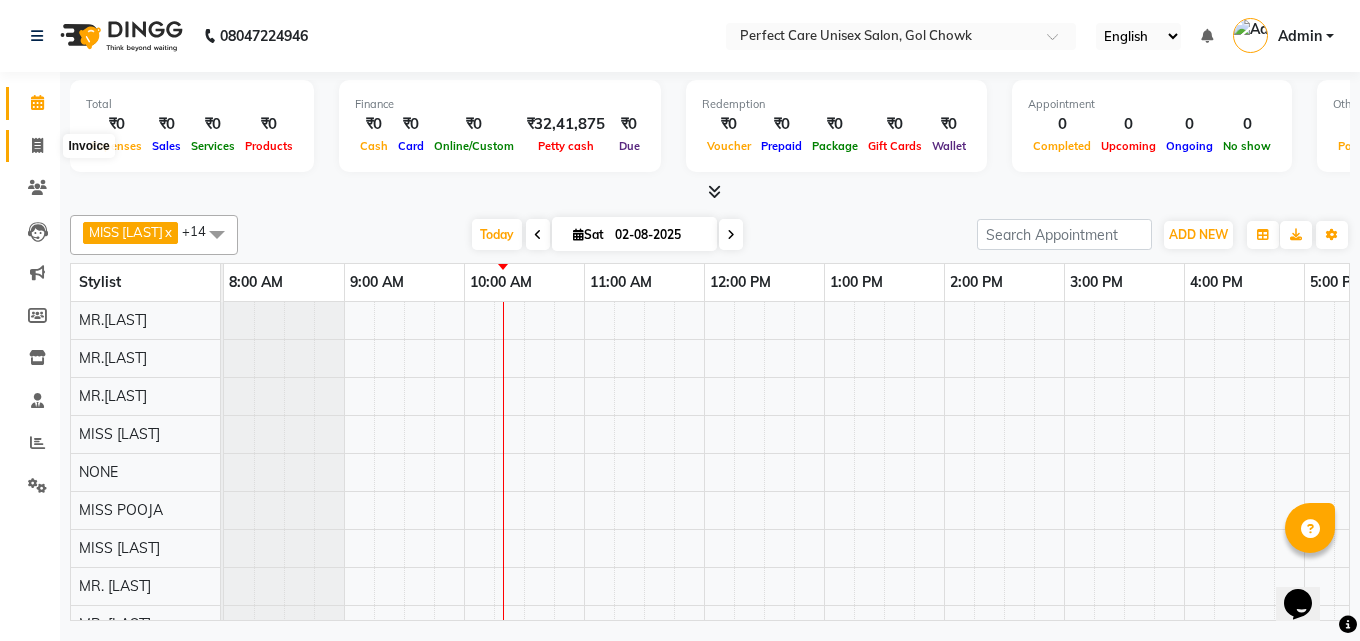 click 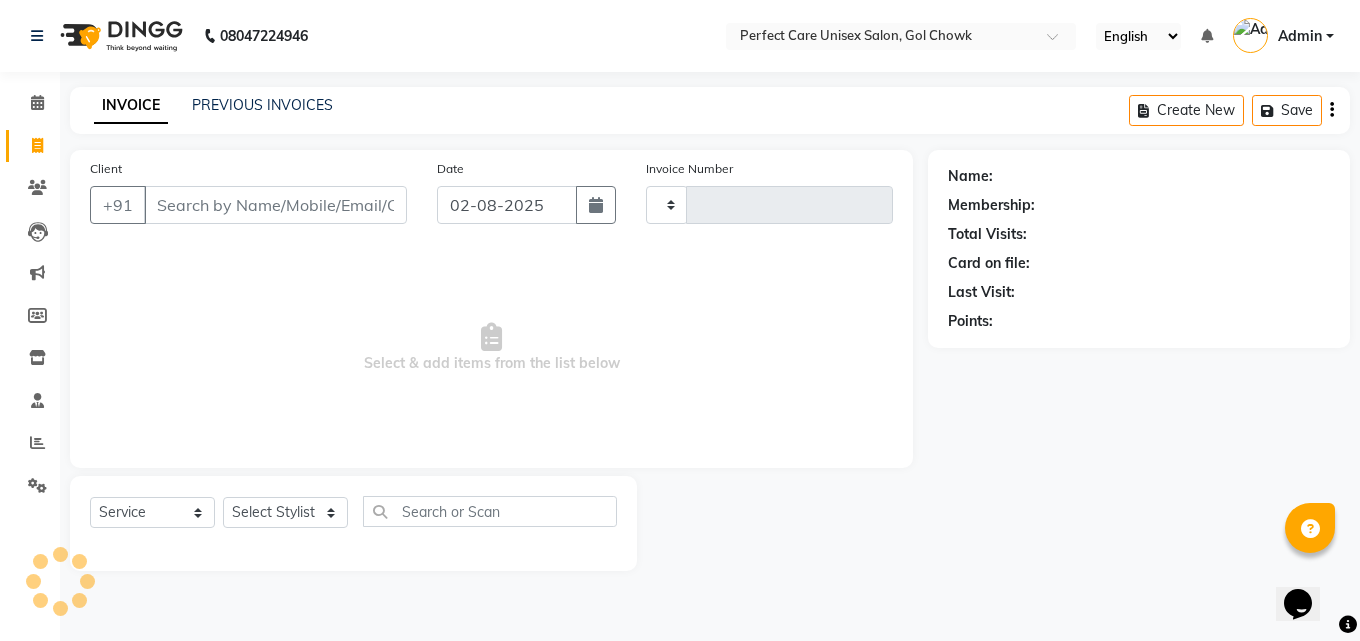 type on "2395" 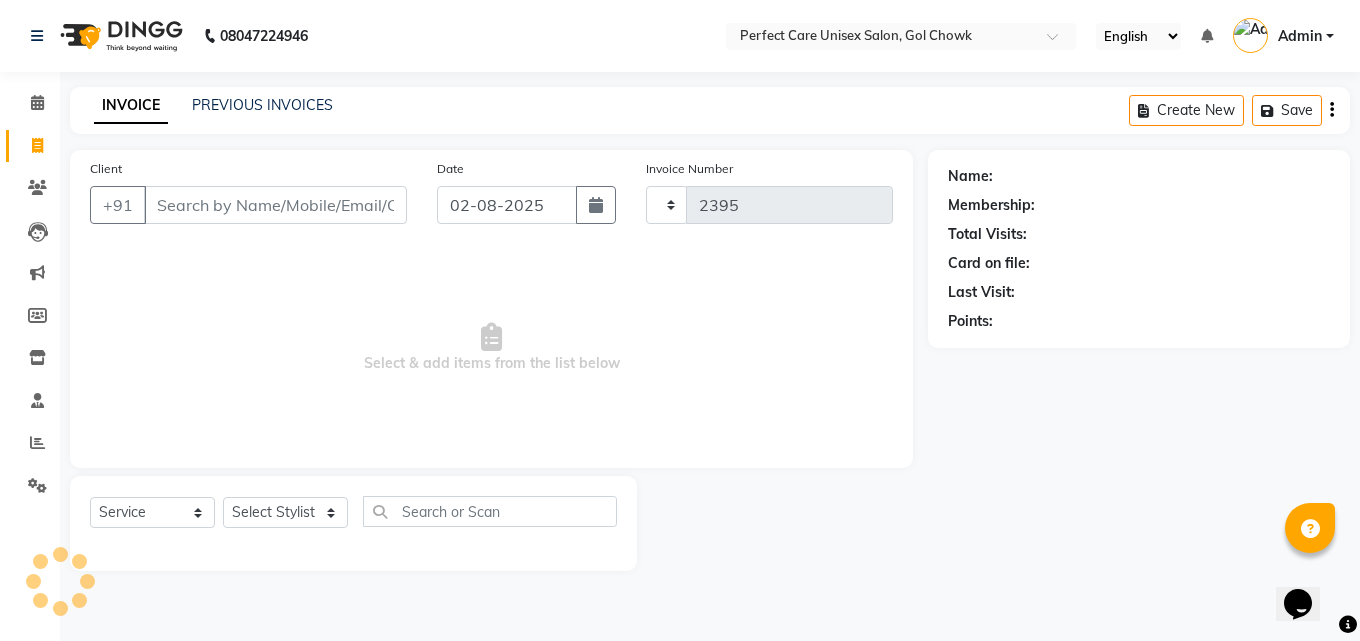 select on "4751" 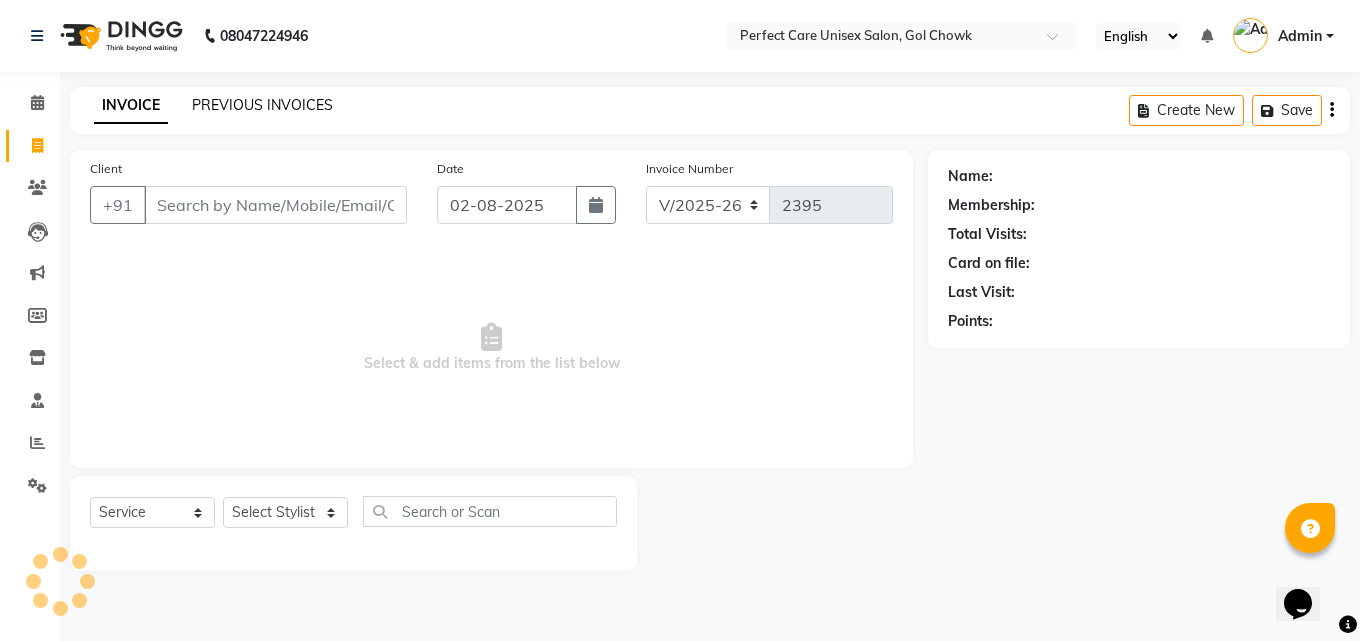 click on "PREVIOUS INVOICES" 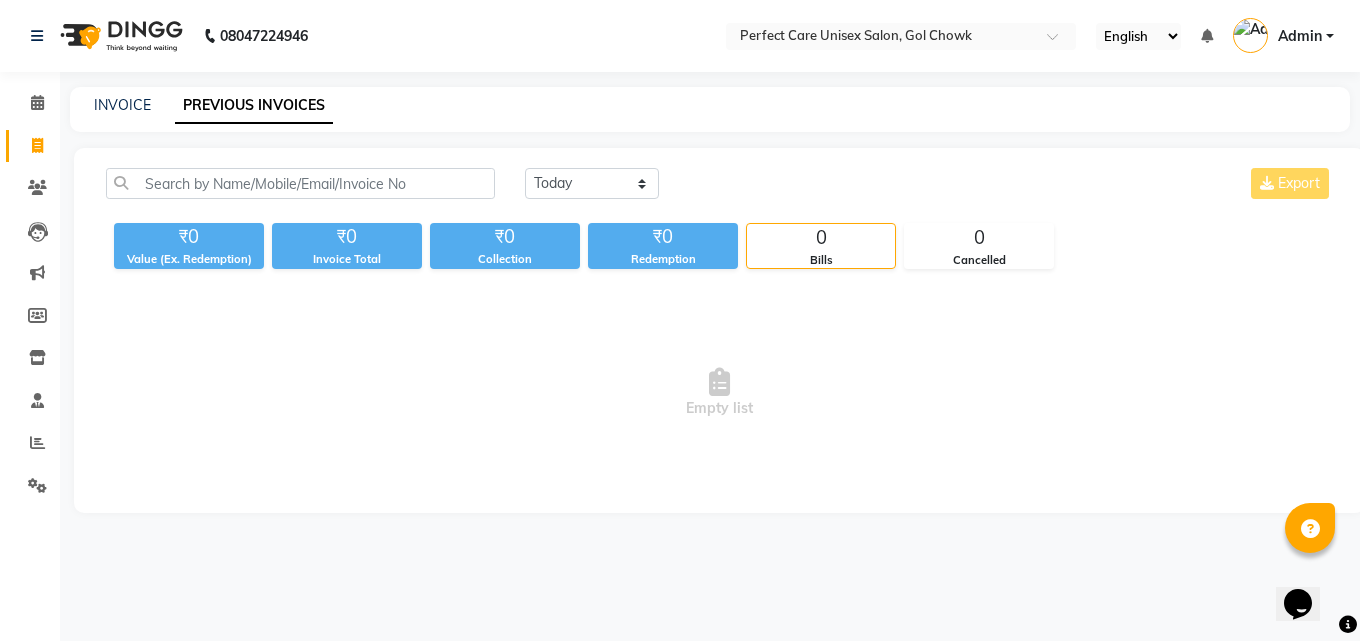 click on "PREVIOUS INVOICES" 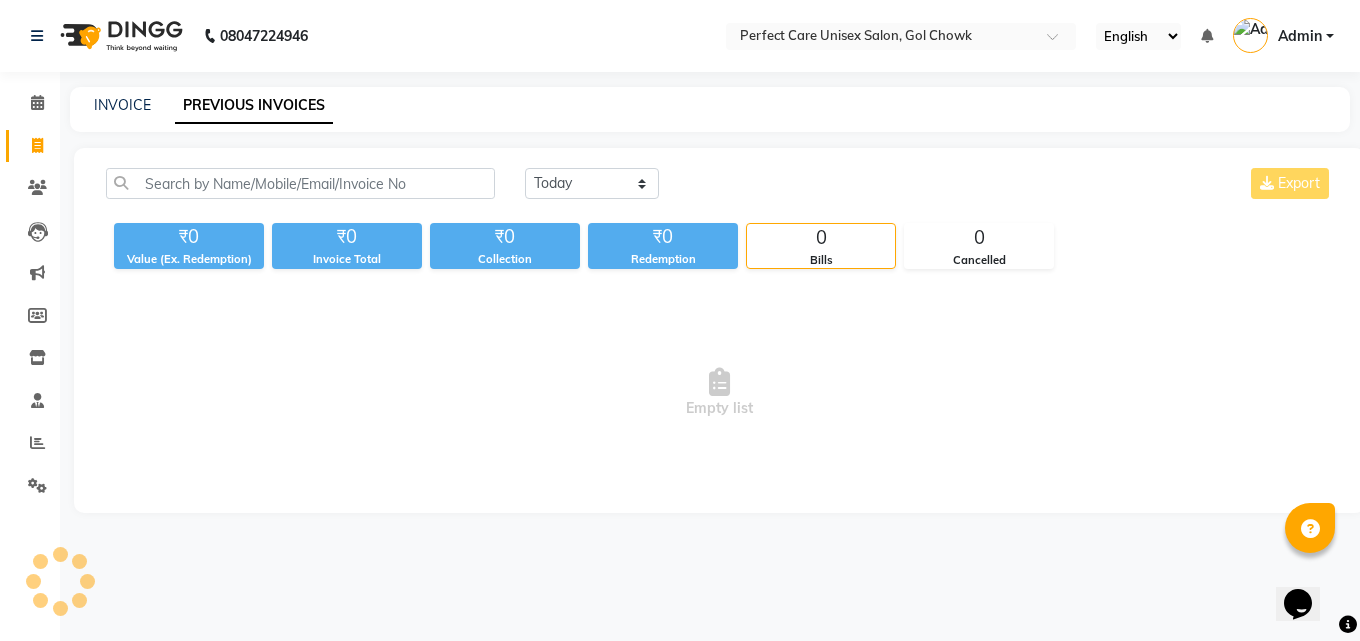 click on "INVOICE PREVIOUS INVOICES" 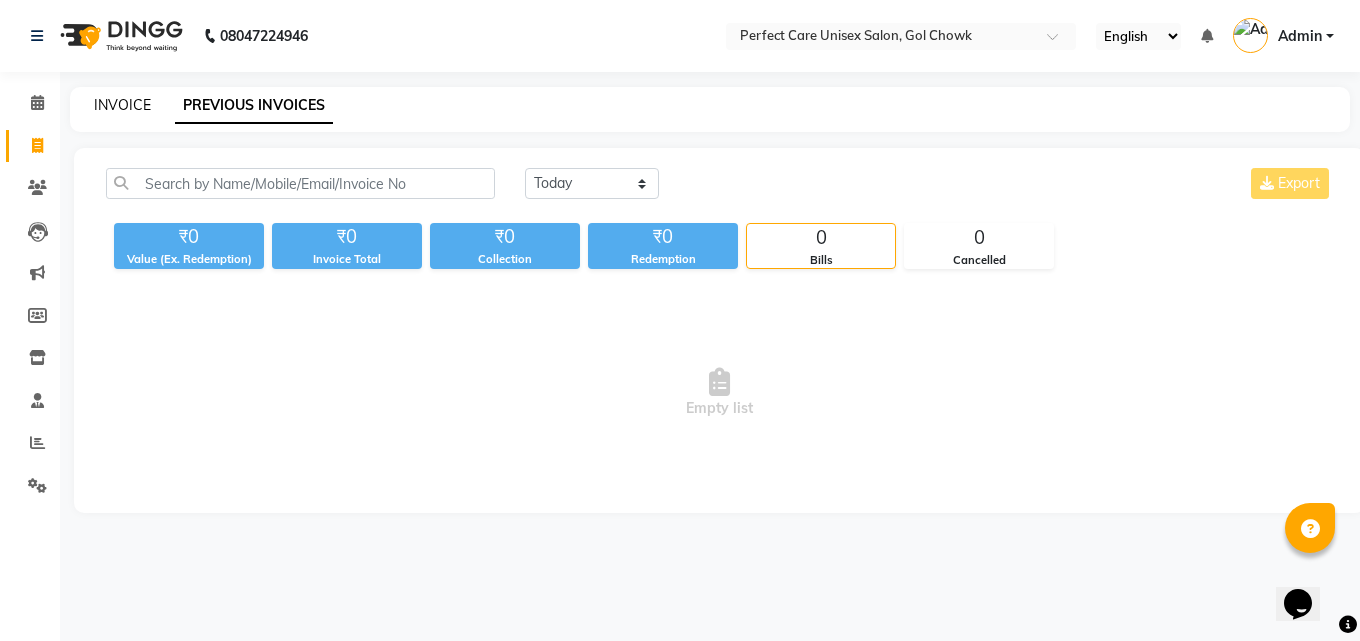 click on "INVOICE" 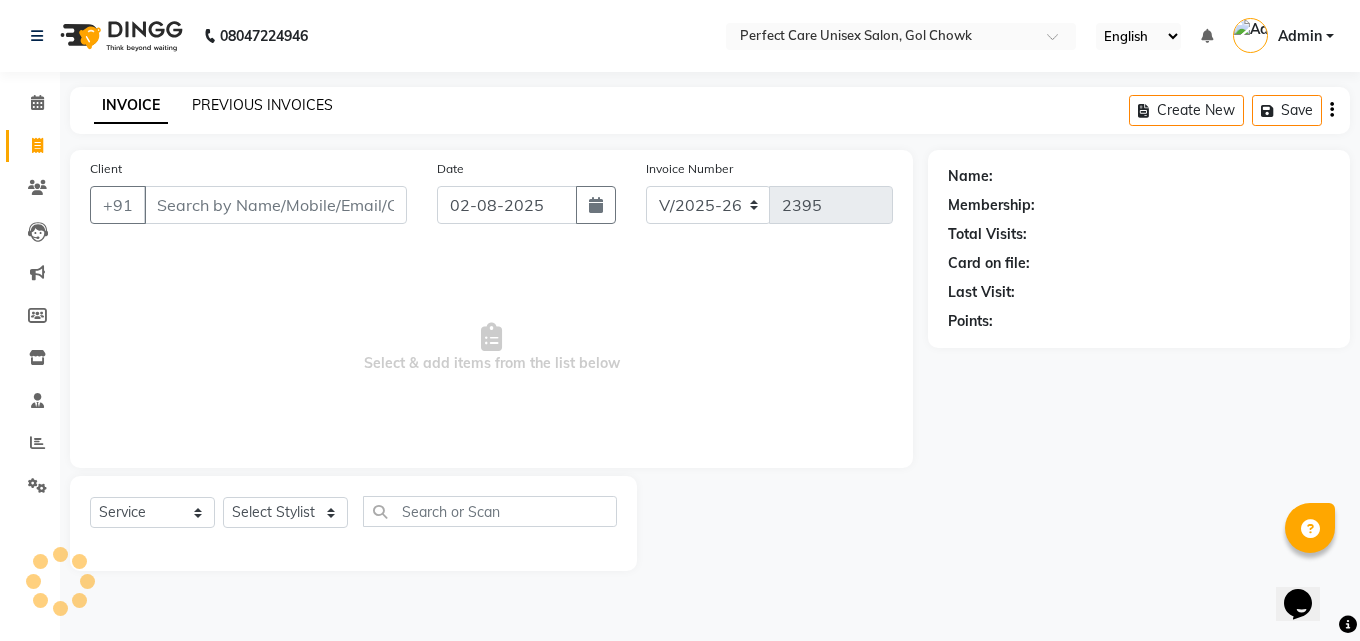 click on "PREVIOUS INVOICES" 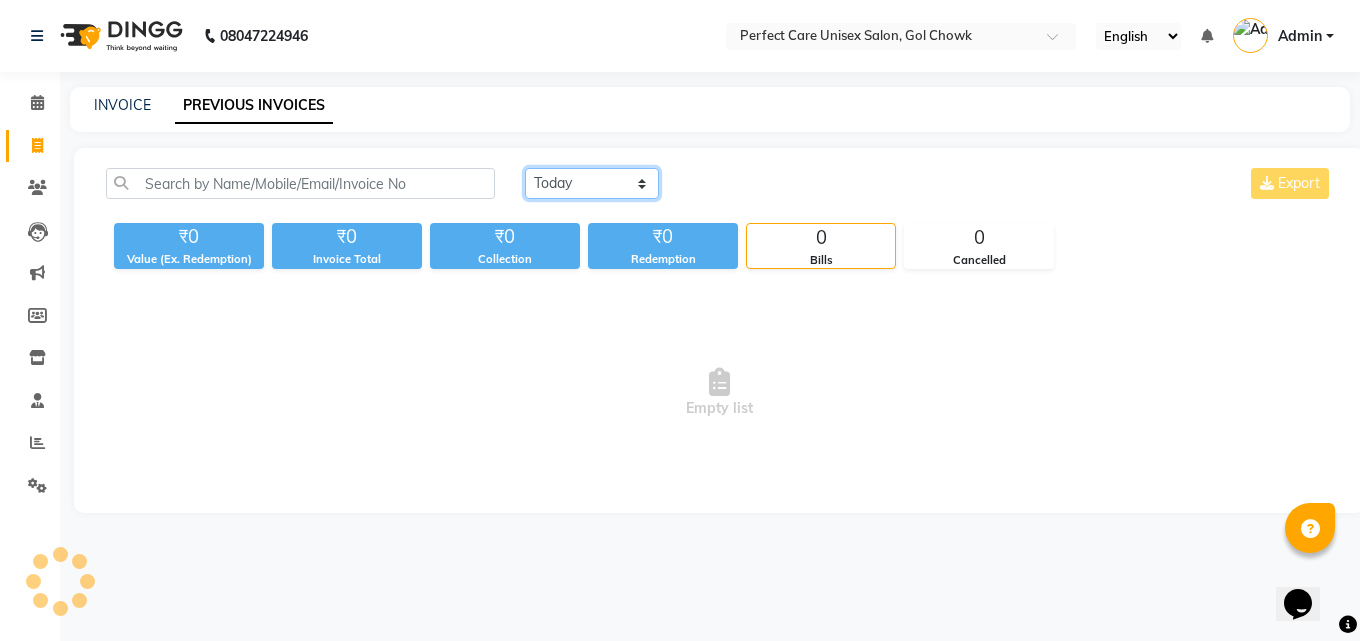 click on "Today Yesterday Custom Range" 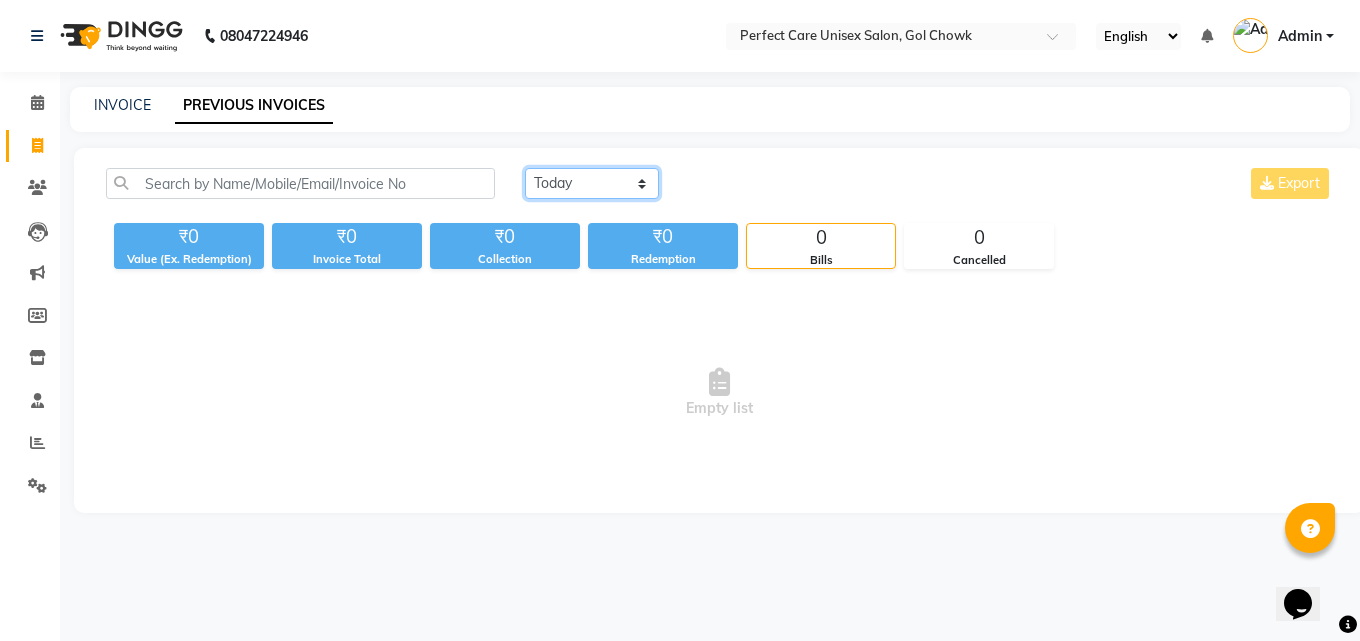 click on "Today Yesterday Custom Range" 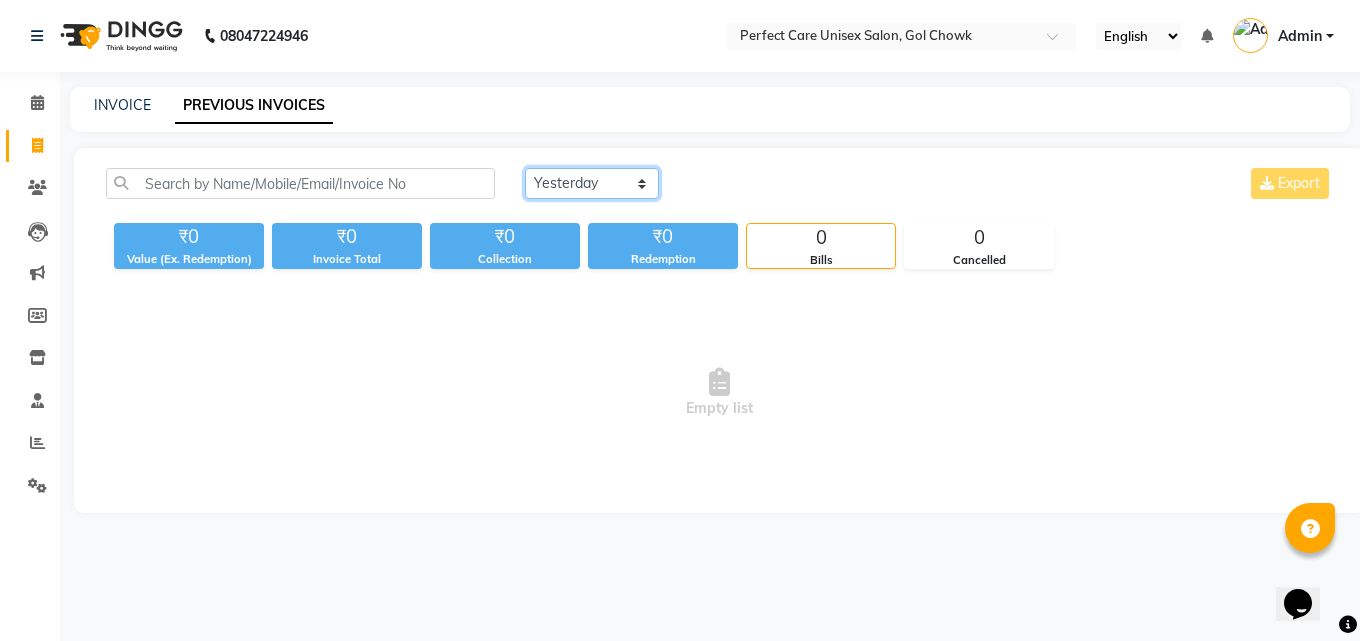 click on "Today Yesterday Custom Range" 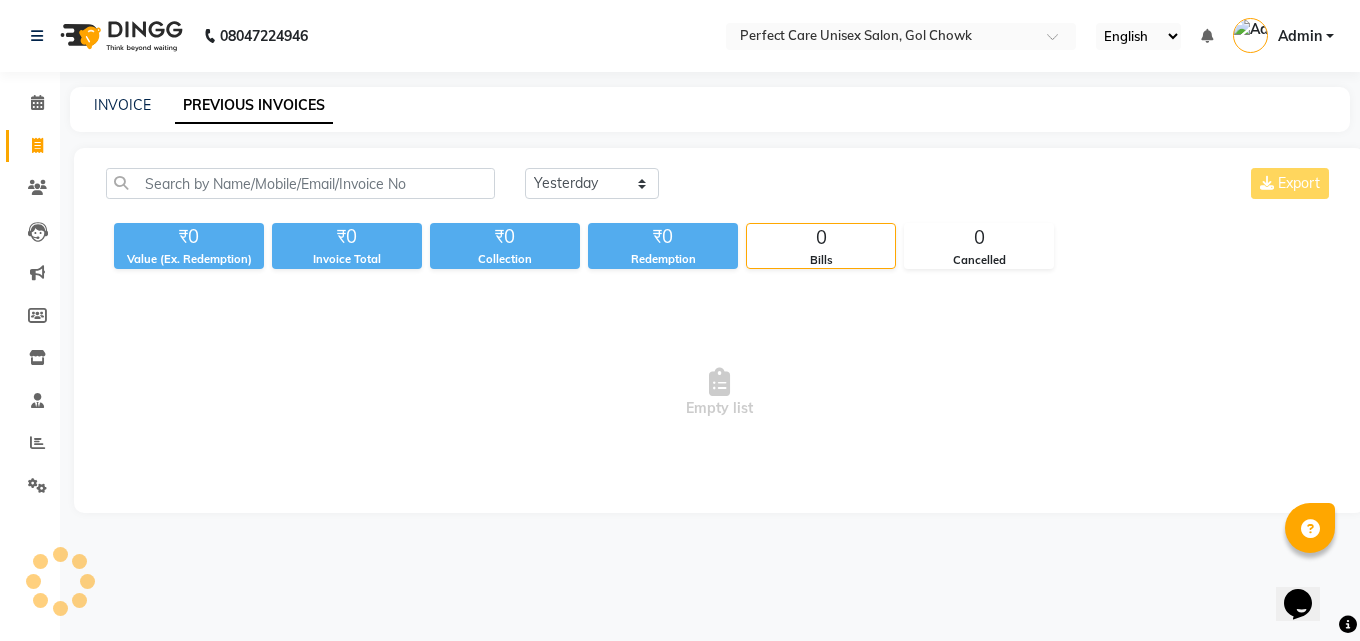 click on "₹0 Value (Ex. Redemption) ₹0 Invoice Total  ₹0 Collection ₹0 Redemption 0 Bills 0 Cancelled" 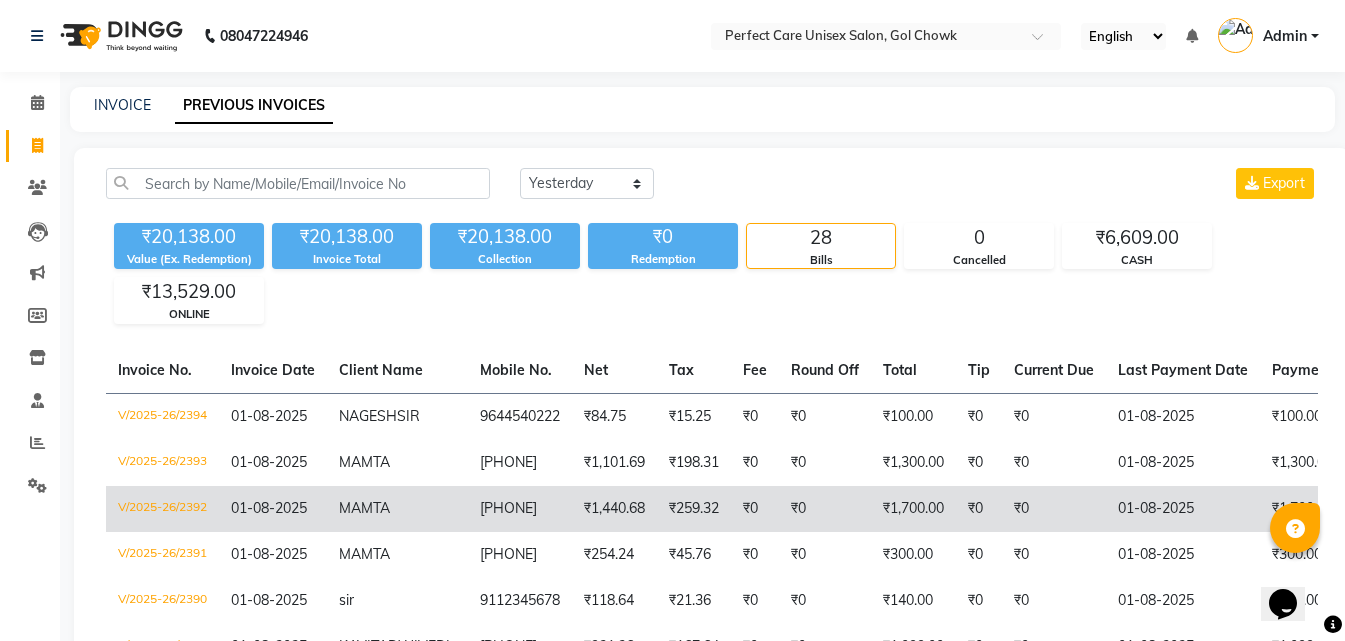 scroll, scrollTop: 0, scrollLeft: 436, axis: horizontal 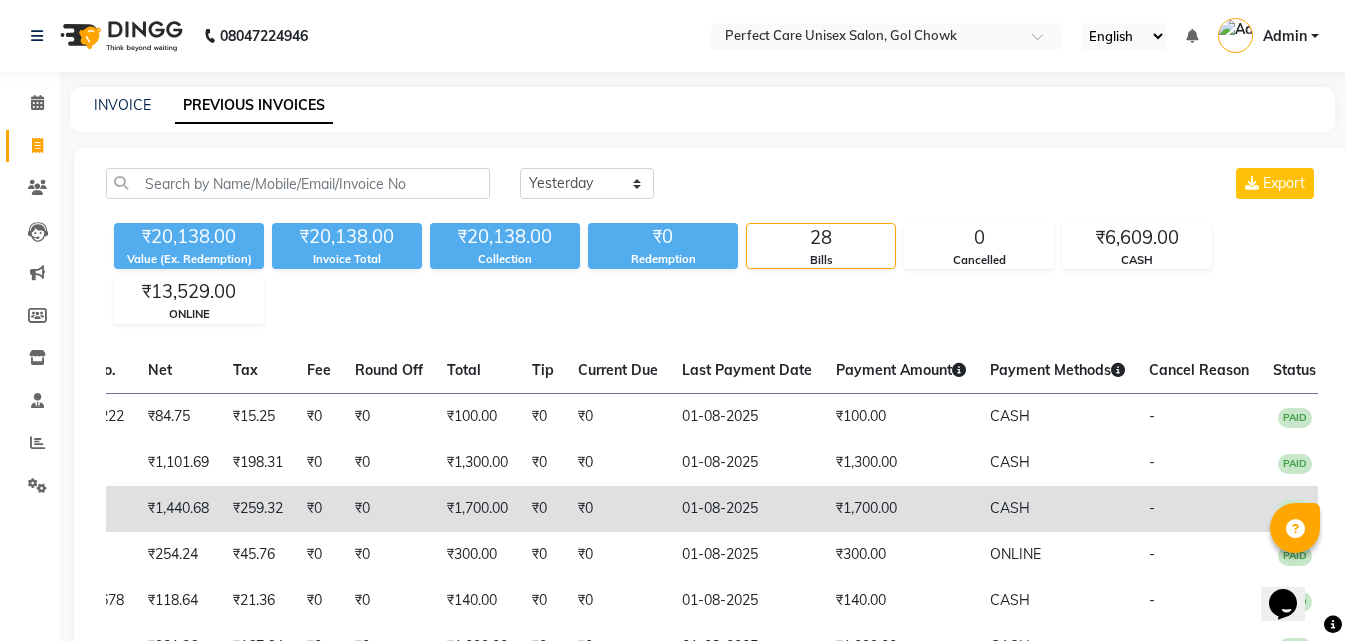 drag, startPoint x: 518, startPoint y: 470, endPoint x: 852, endPoint y: 523, distance: 338.17896 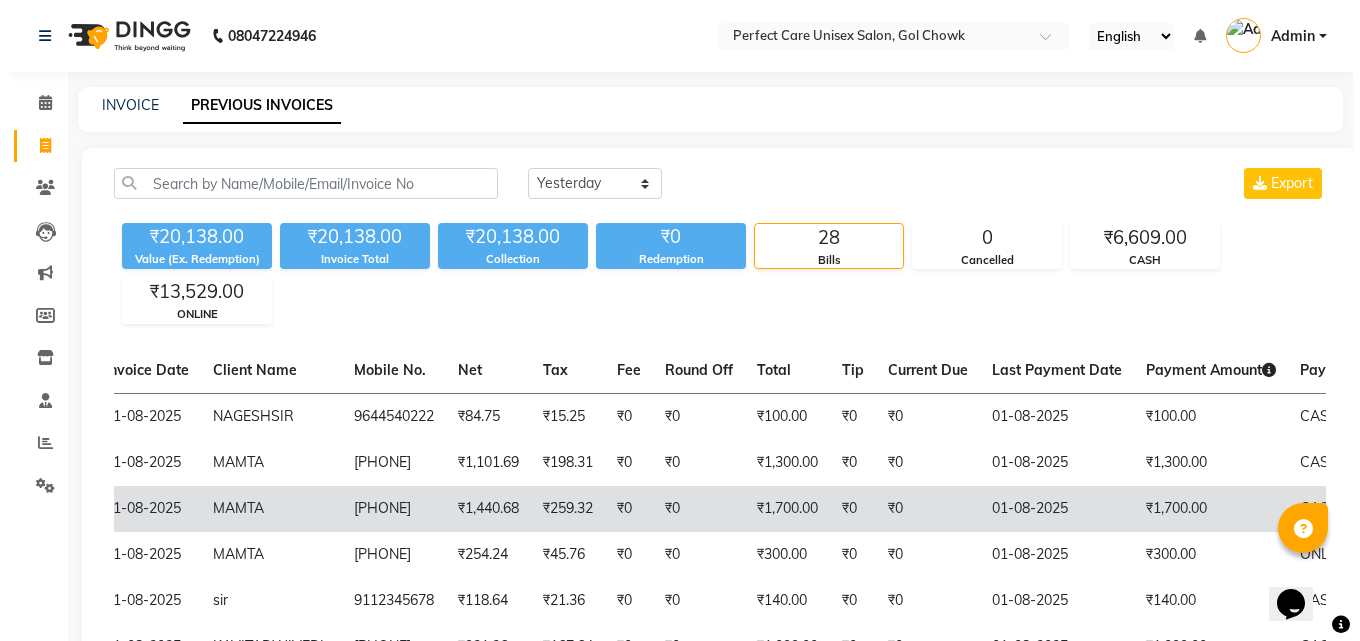 scroll, scrollTop: 0, scrollLeft: 0, axis: both 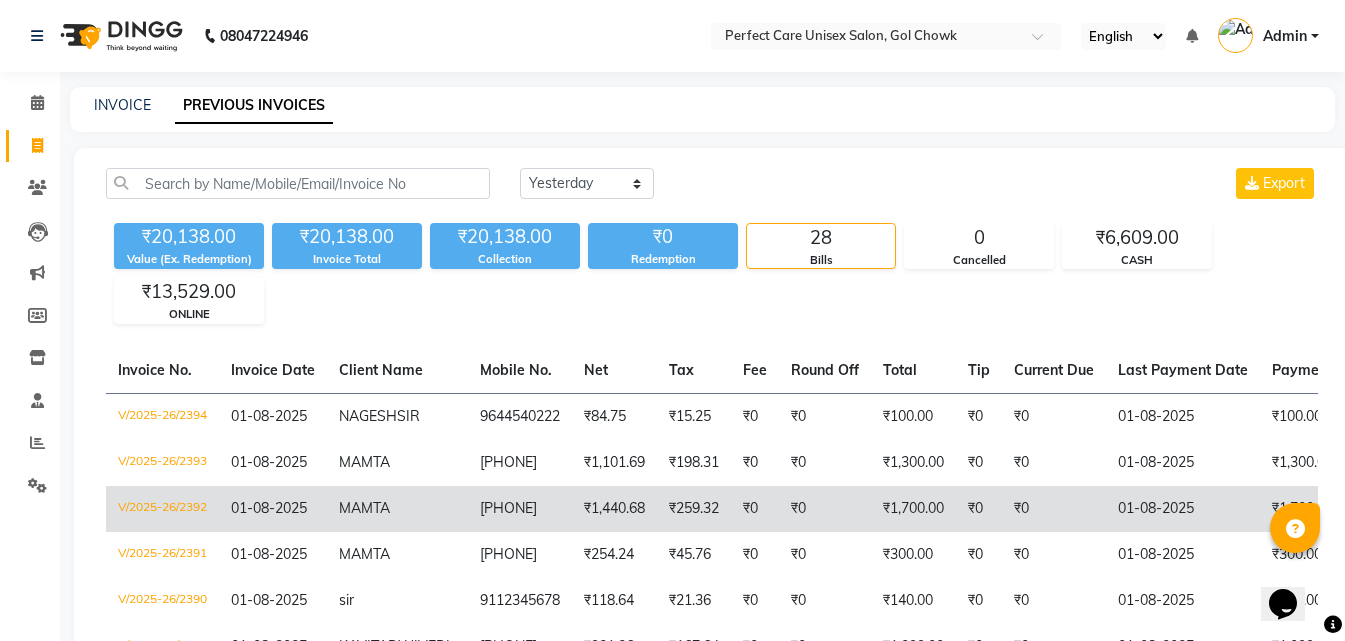 drag, startPoint x: 446, startPoint y: 502, endPoint x: 361, endPoint y: 487, distance: 86.313385 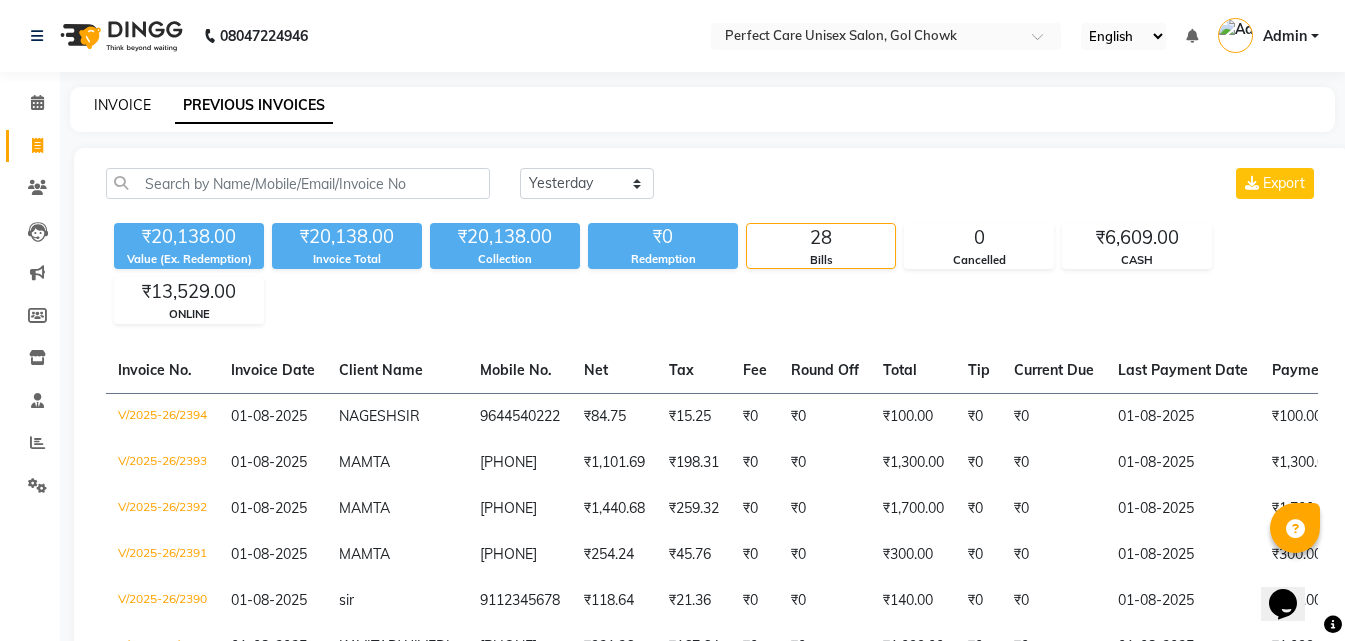 click on "INVOICE" 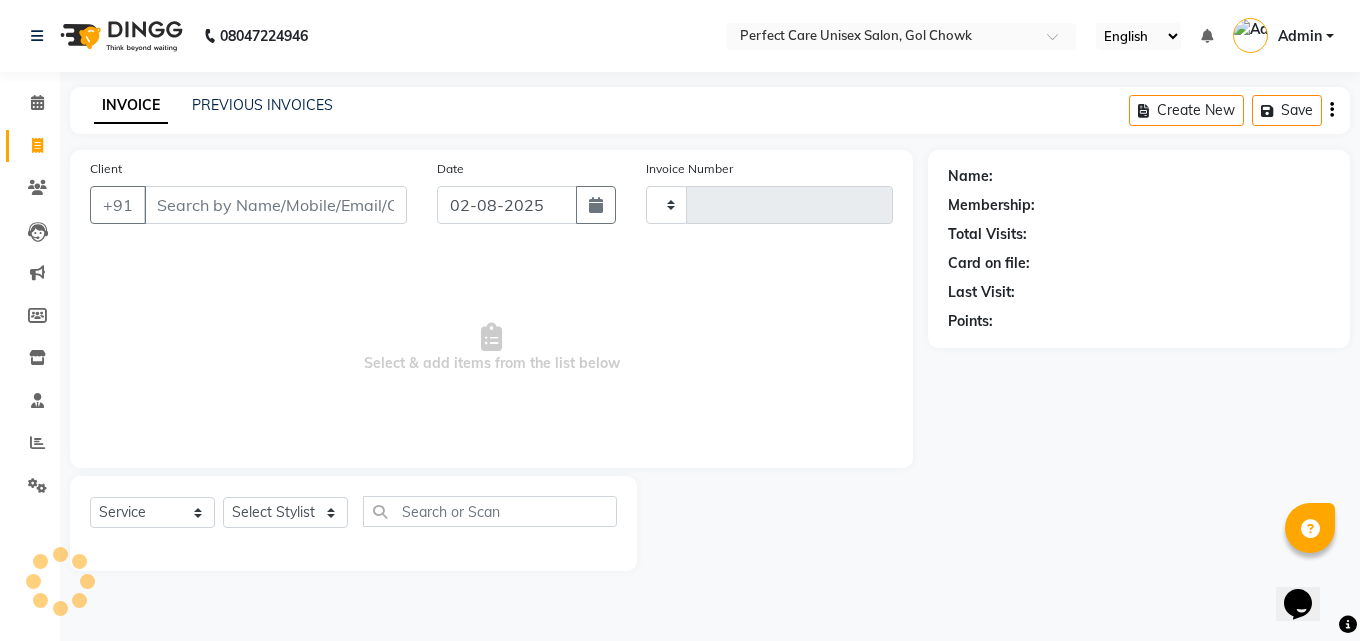 type on "2395" 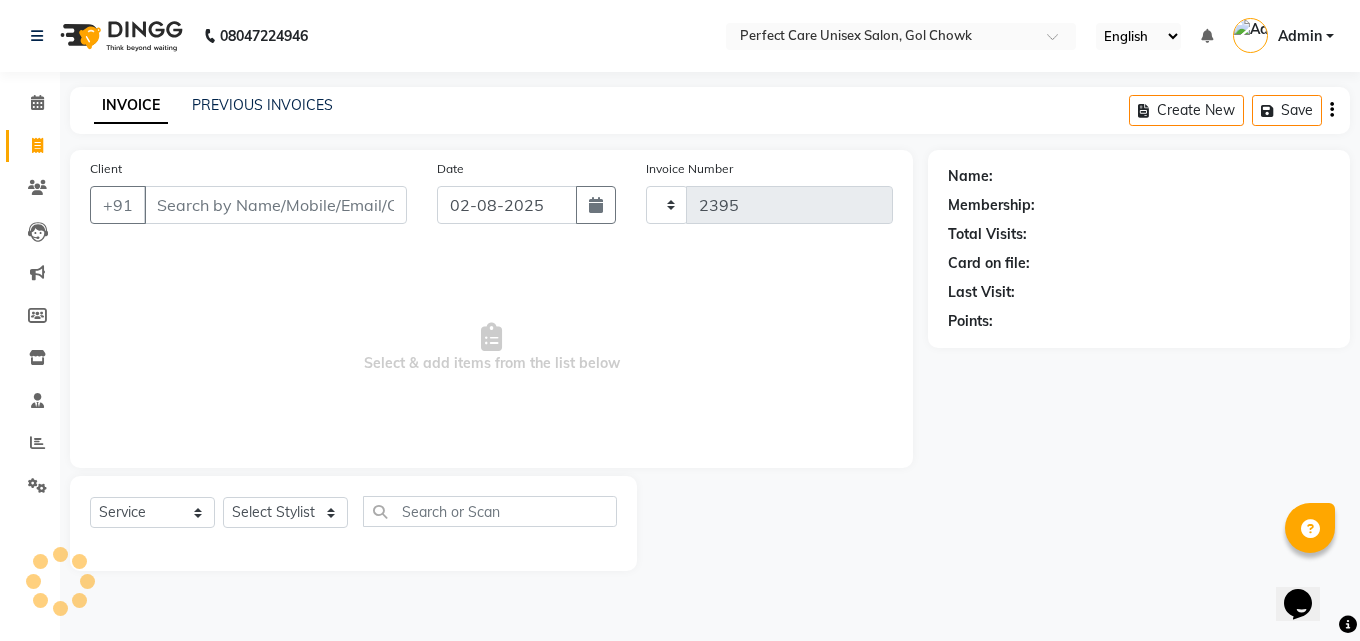 select on "4751" 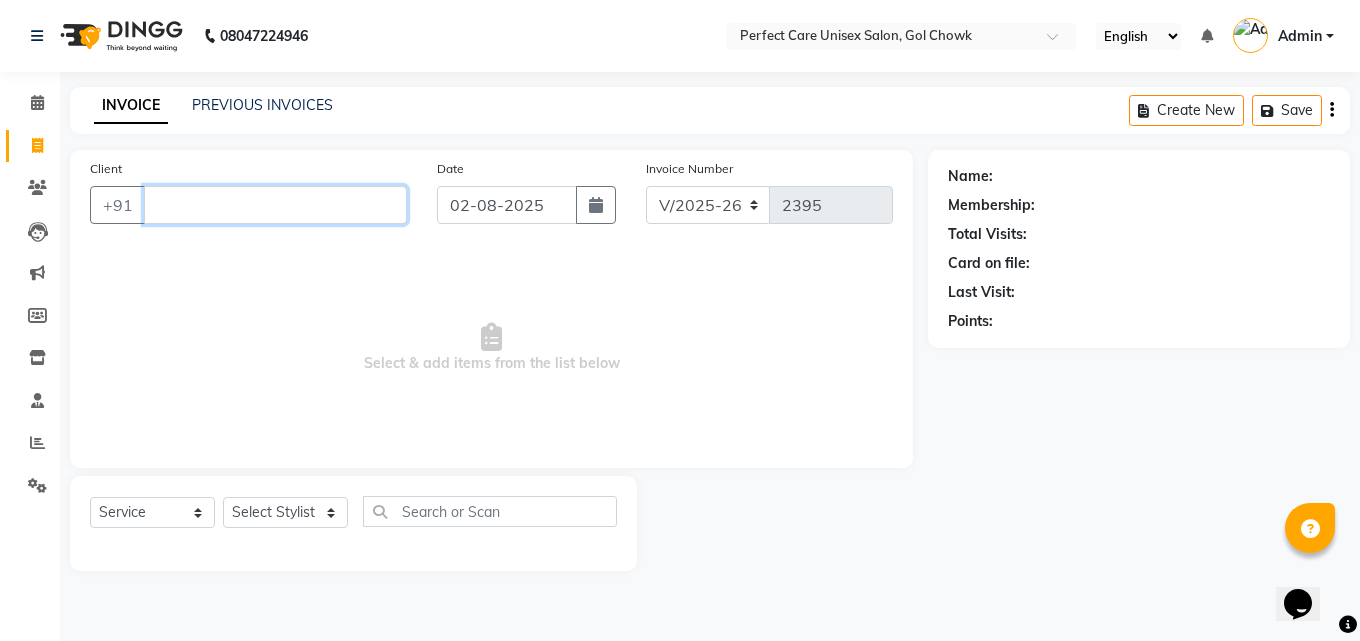 type 